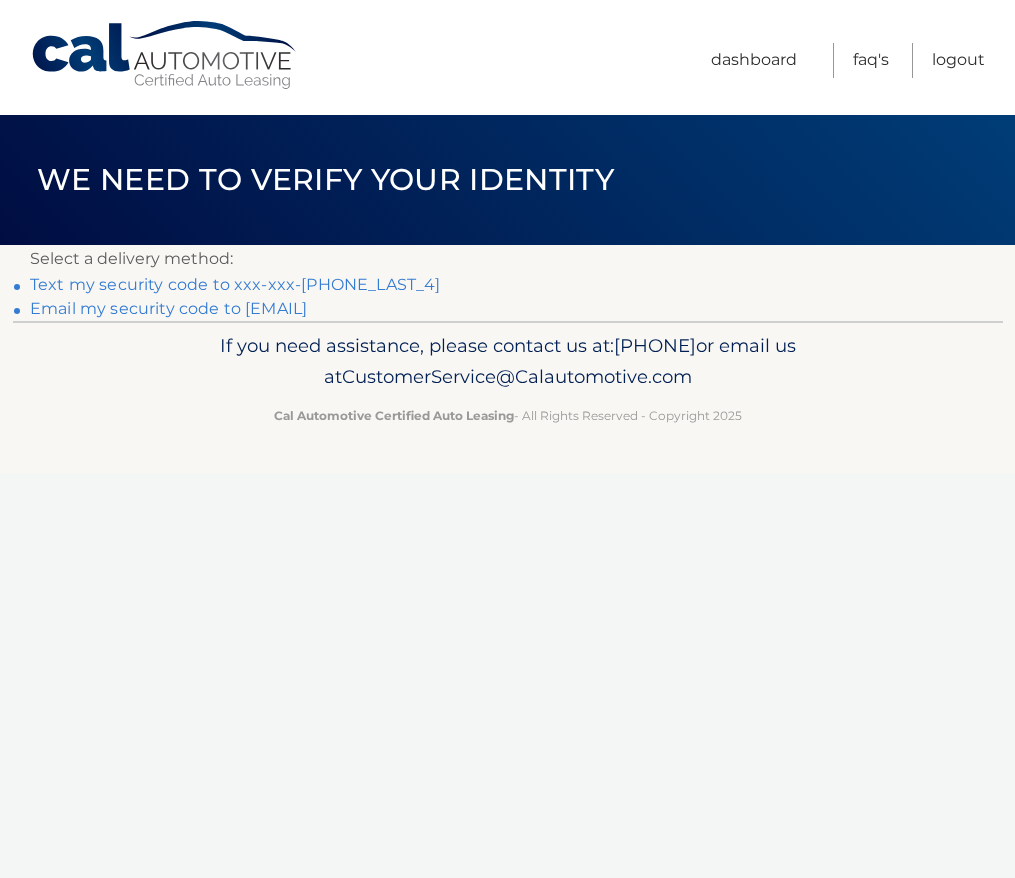 scroll, scrollTop: 0, scrollLeft: 0, axis: both 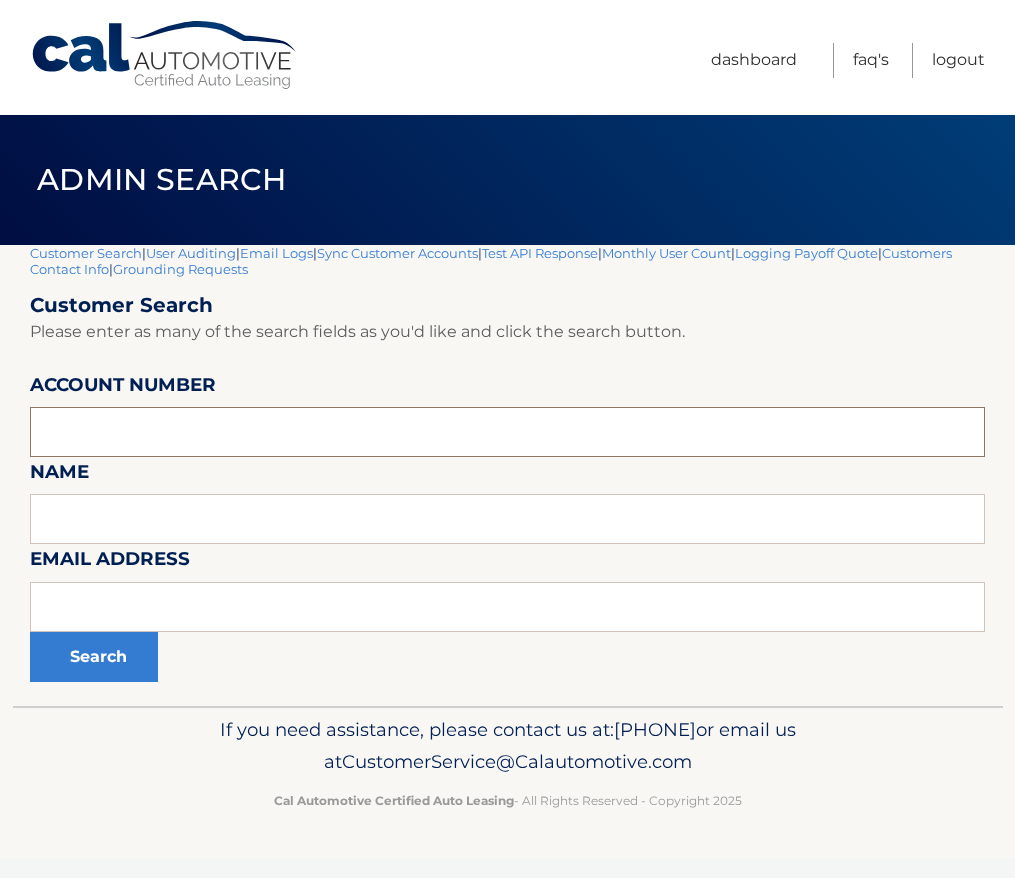 click at bounding box center (507, 432) 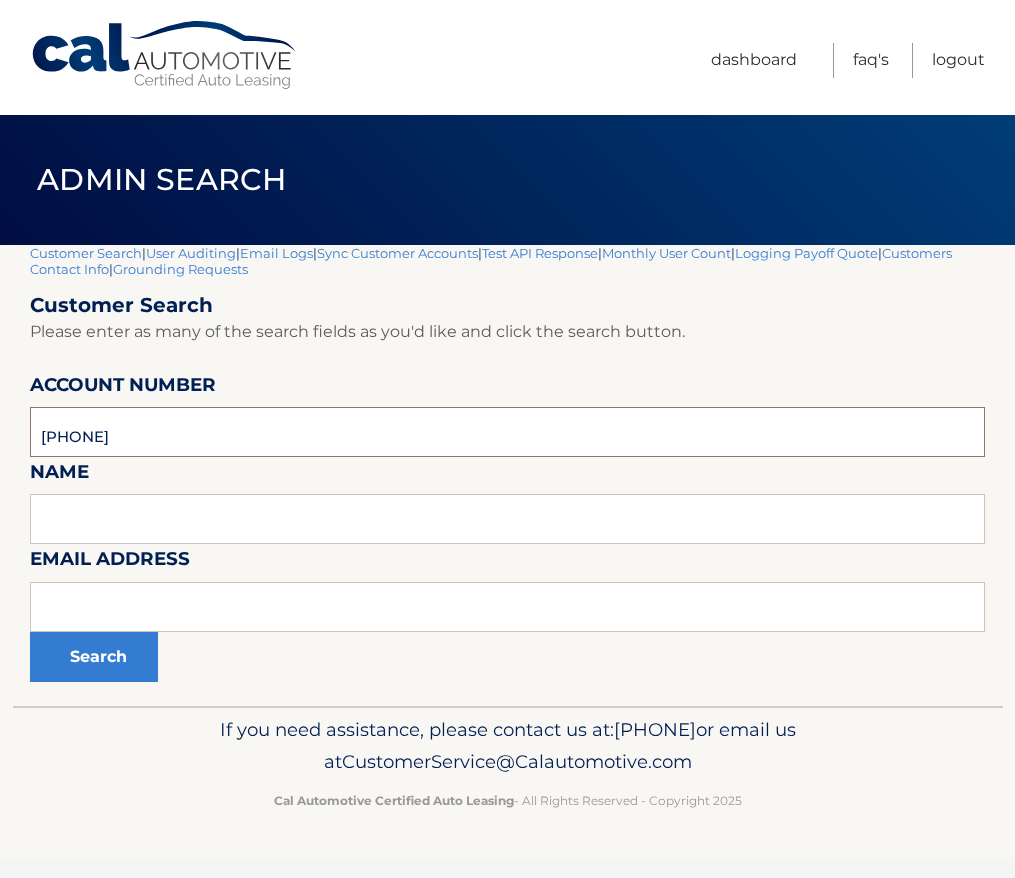 type on "[PHONE]" 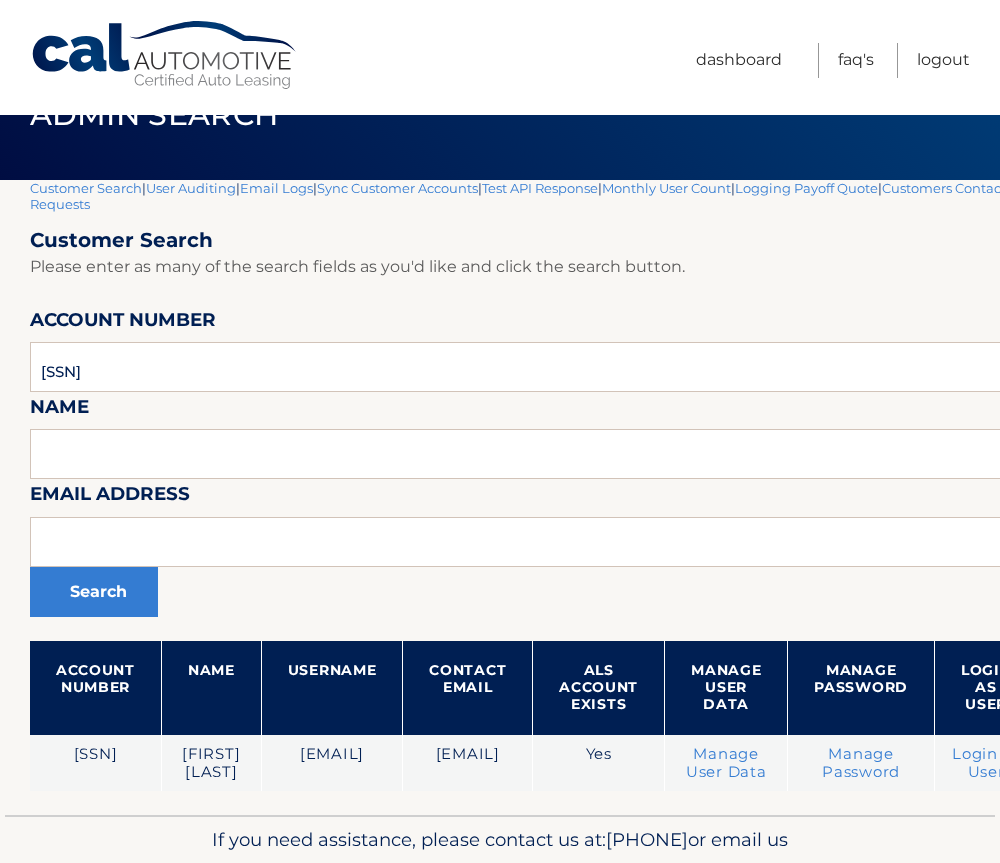 scroll, scrollTop: 100, scrollLeft: 0, axis: vertical 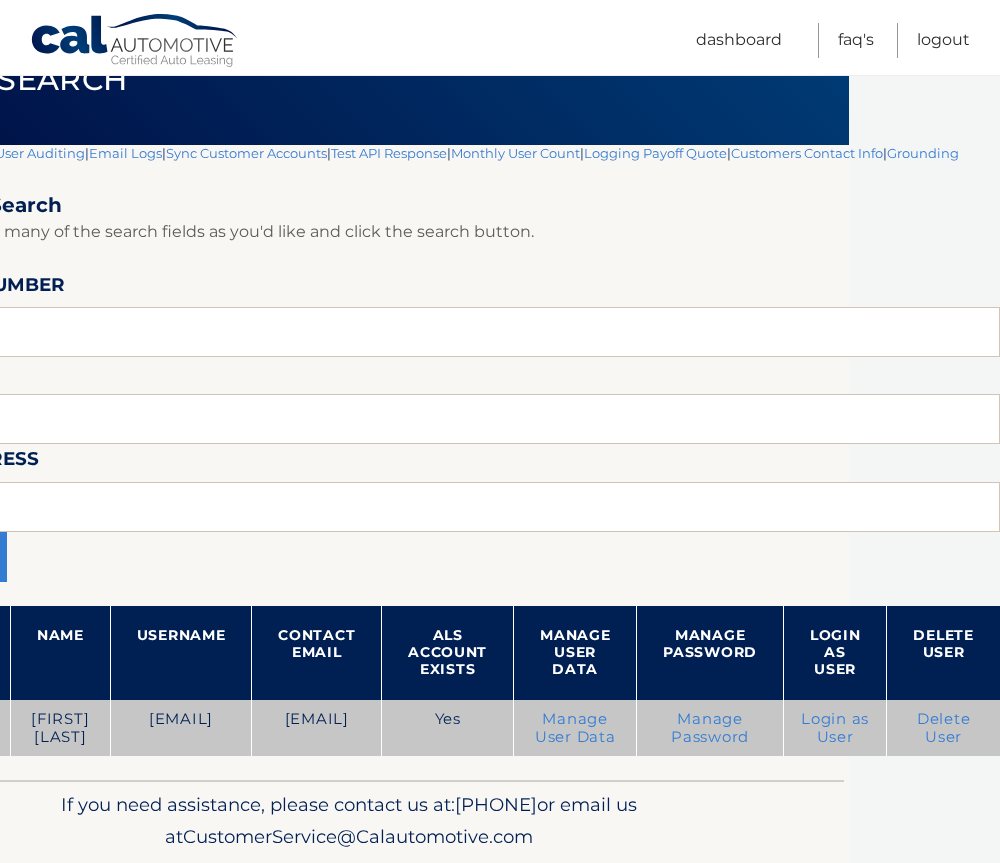click on "Login as User" at bounding box center [835, 728] 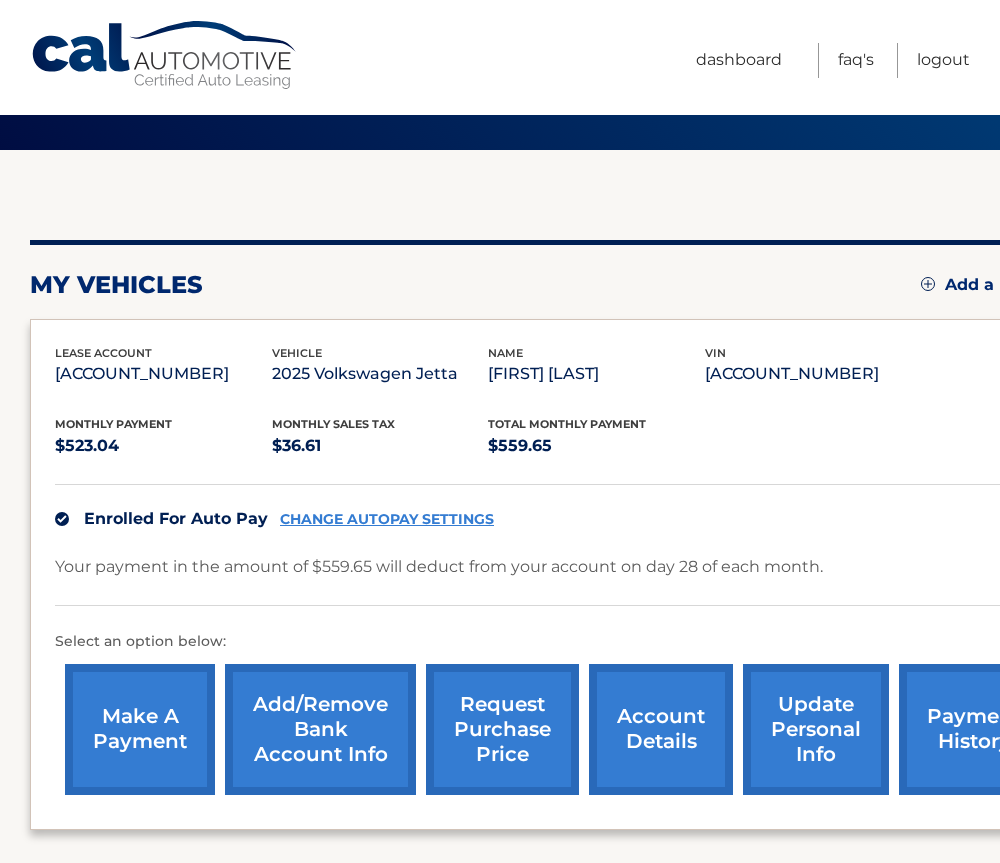 scroll, scrollTop: 0, scrollLeft: 0, axis: both 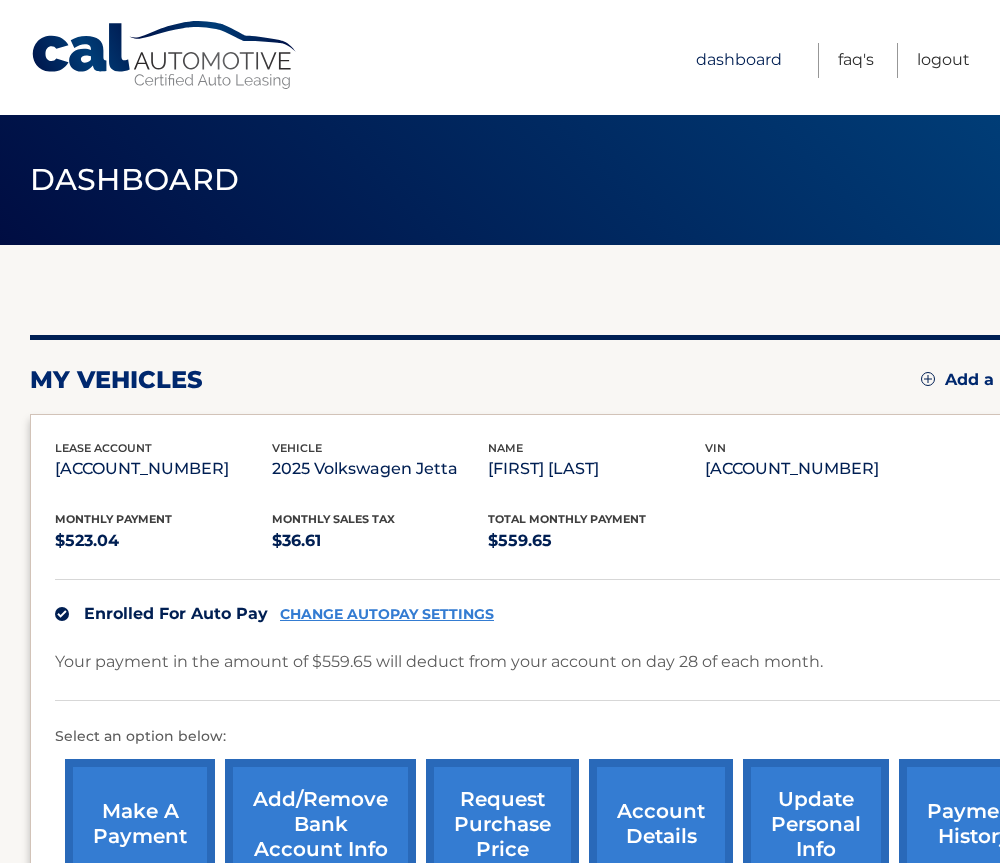 click on "Dashboard" at bounding box center [739, 60] 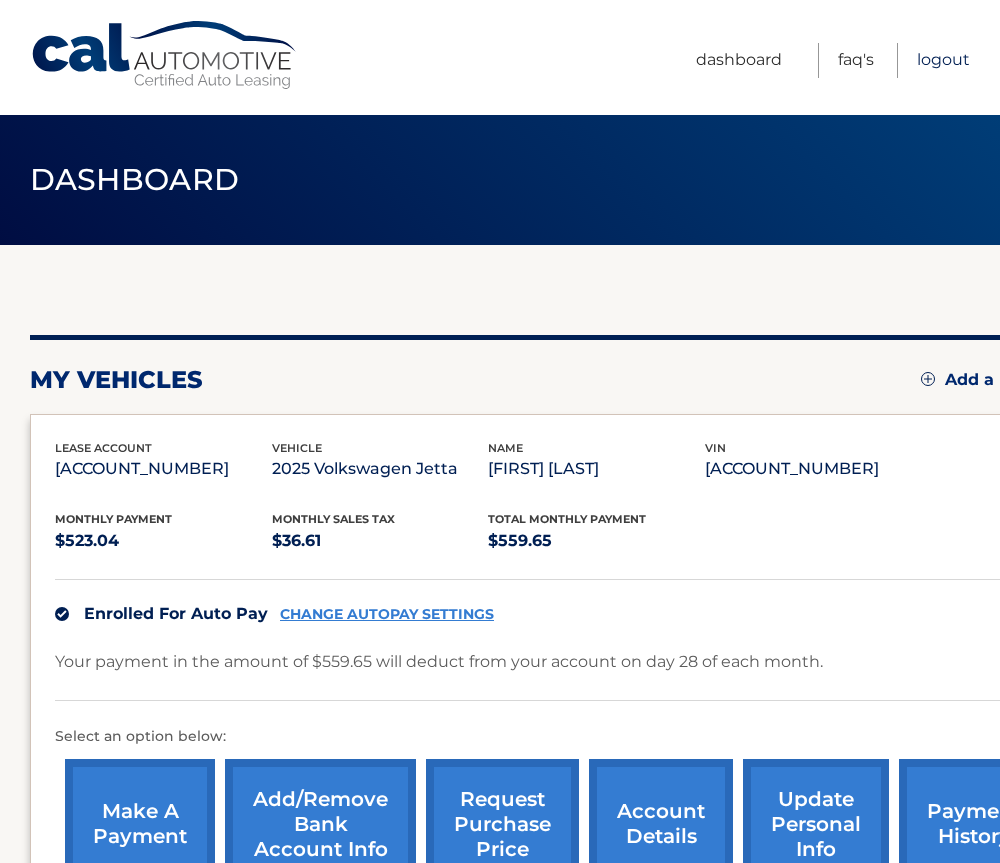 click on "Logout" at bounding box center (943, 60) 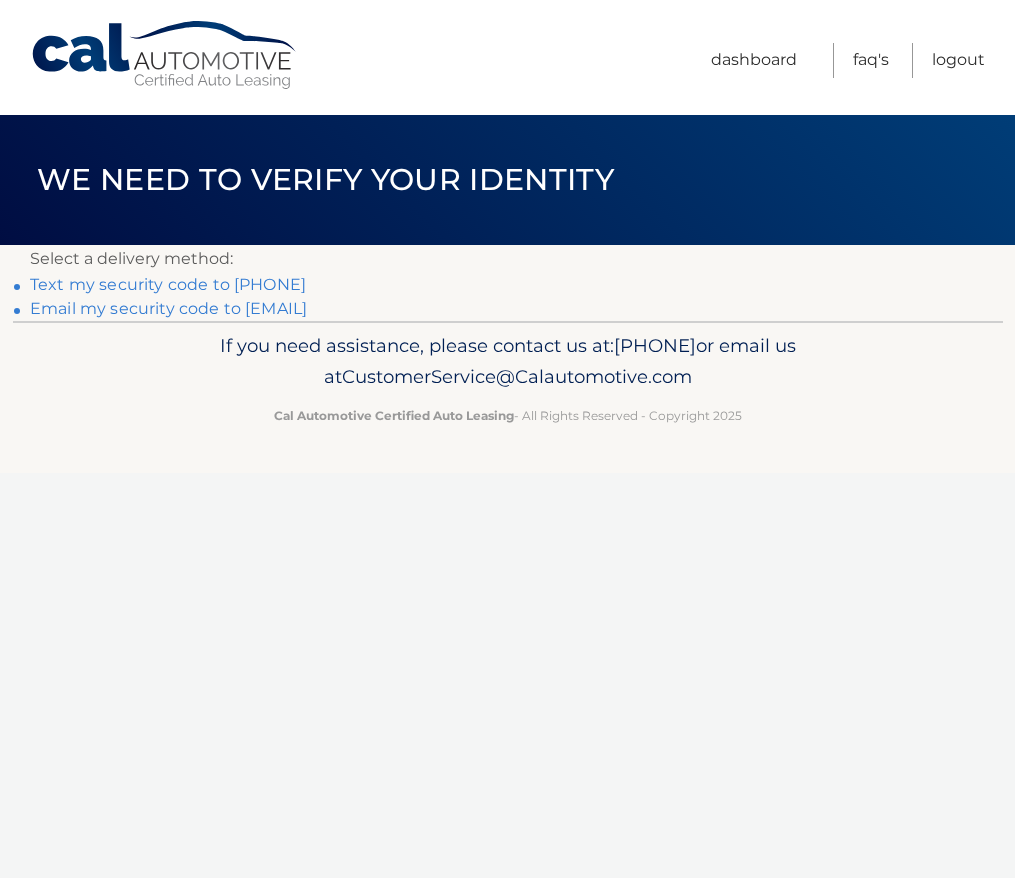 scroll, scrollTop: 0, scrollLeft: 0, axis: both 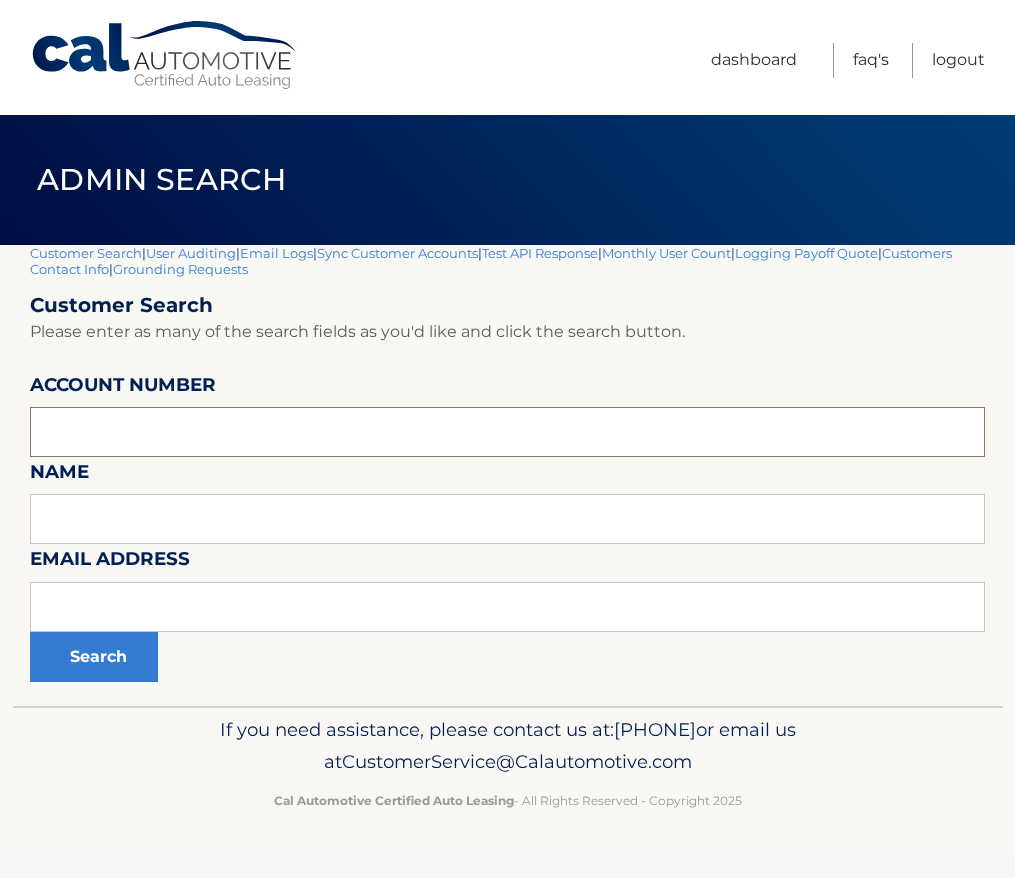 click at bounding box center (507, 432) 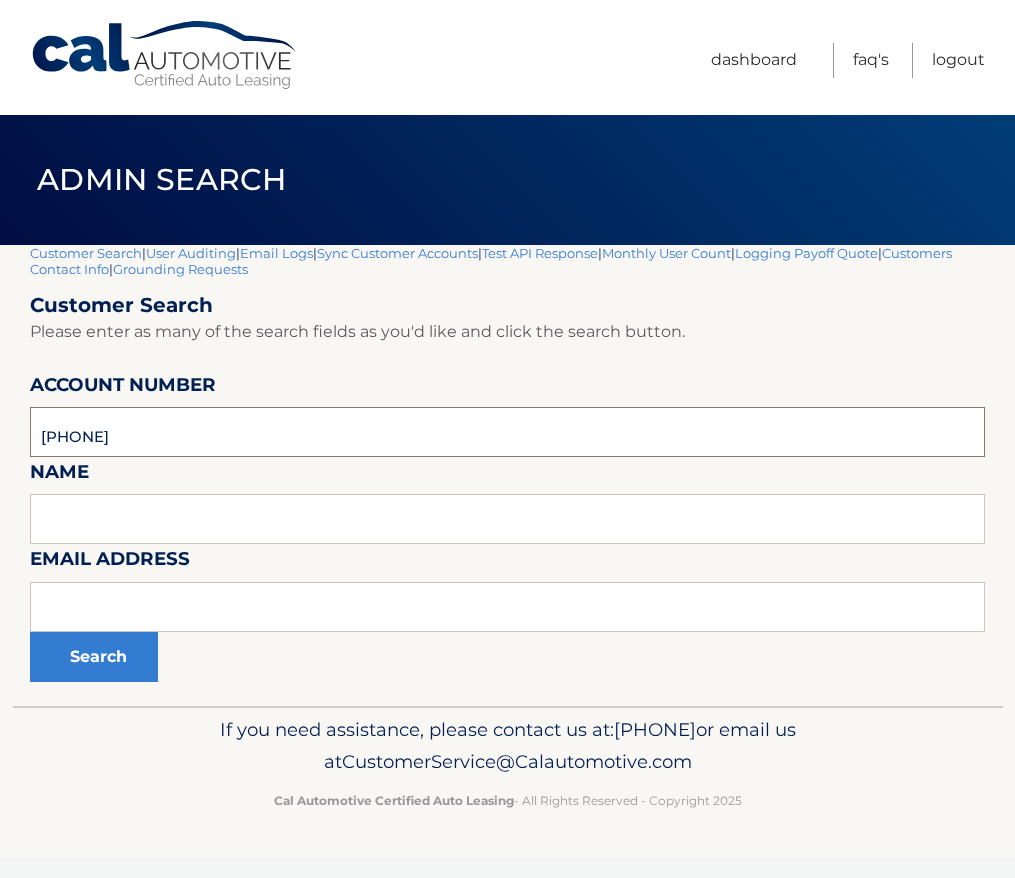 type on "[PHONE]" 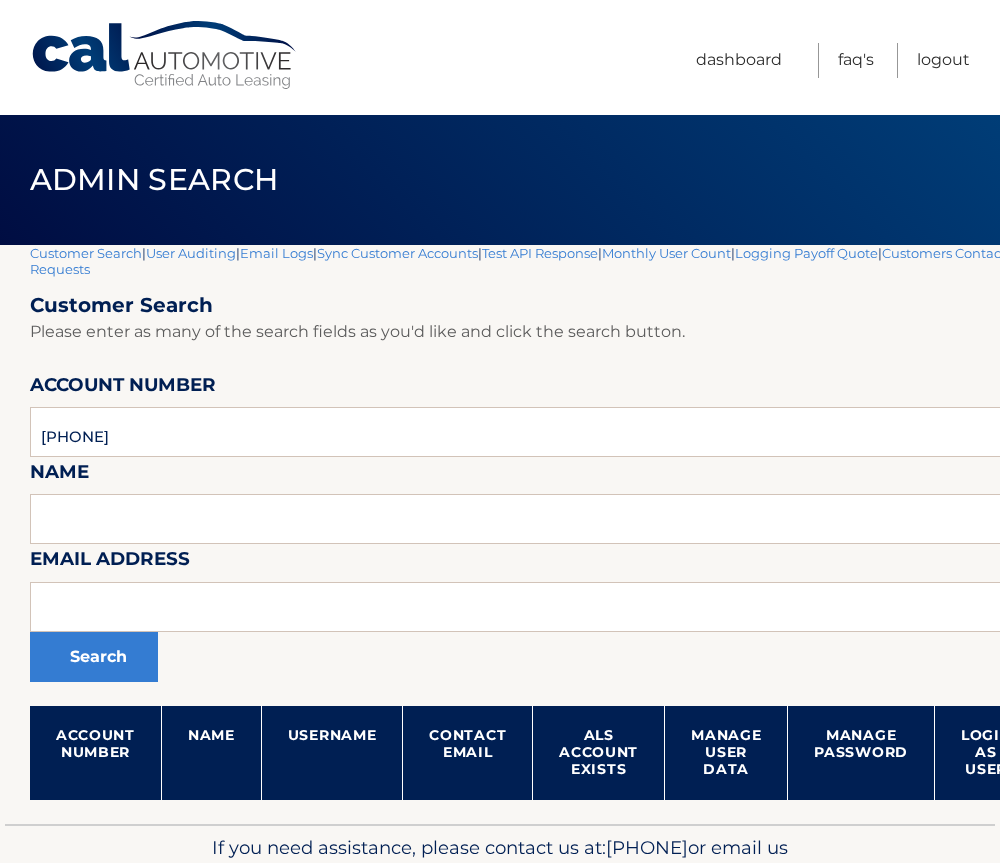 scroll, scrollTop: 0, scrollLeft: 0, axis: both 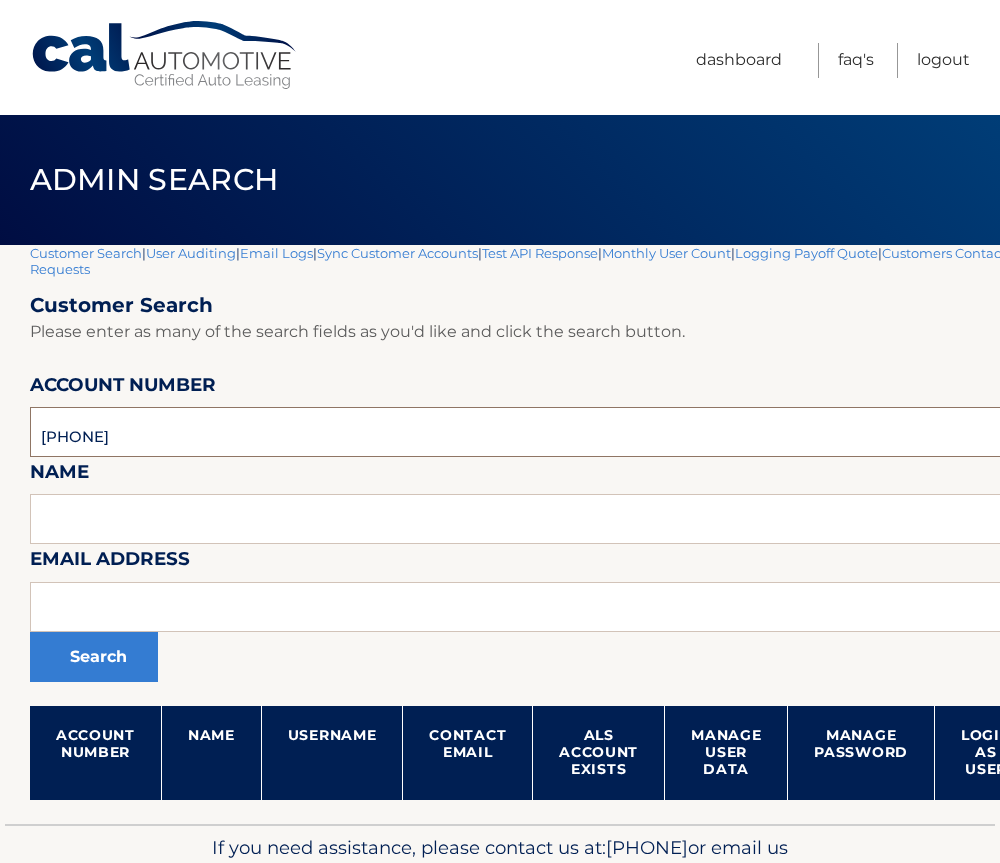 click on "44455960019" at bounding box center (590, 432) 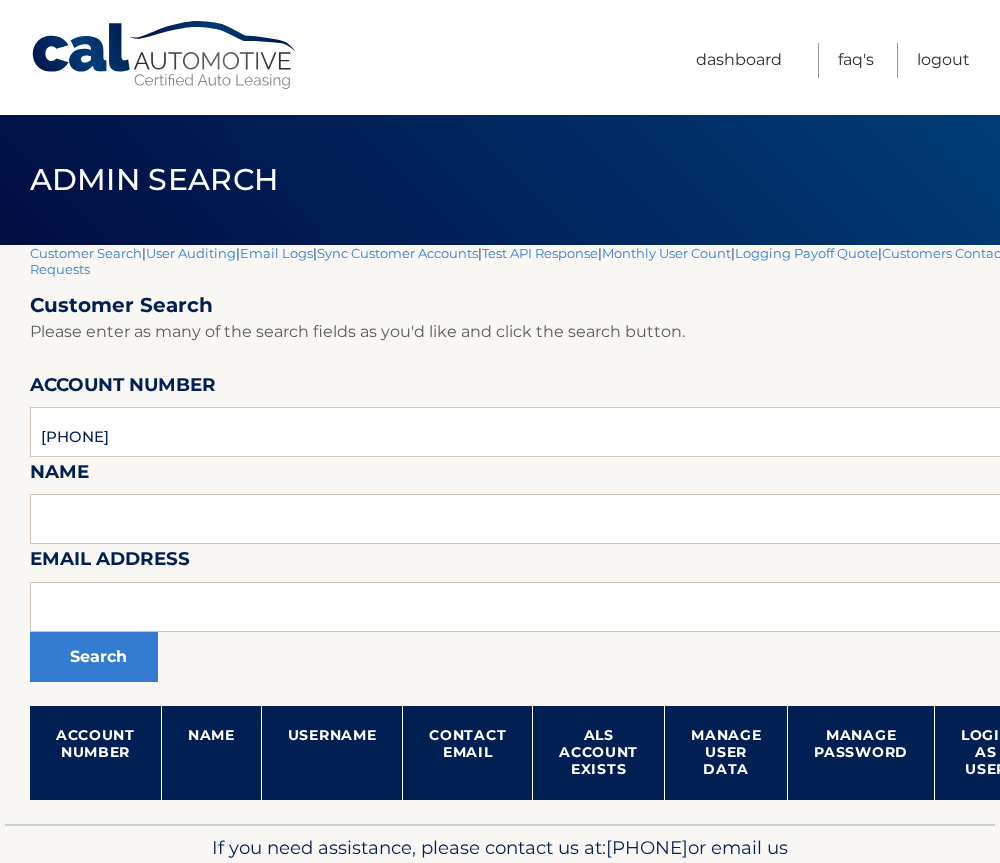 scroll, scrollTop: 0, scrollLeft: 0, axis: both 